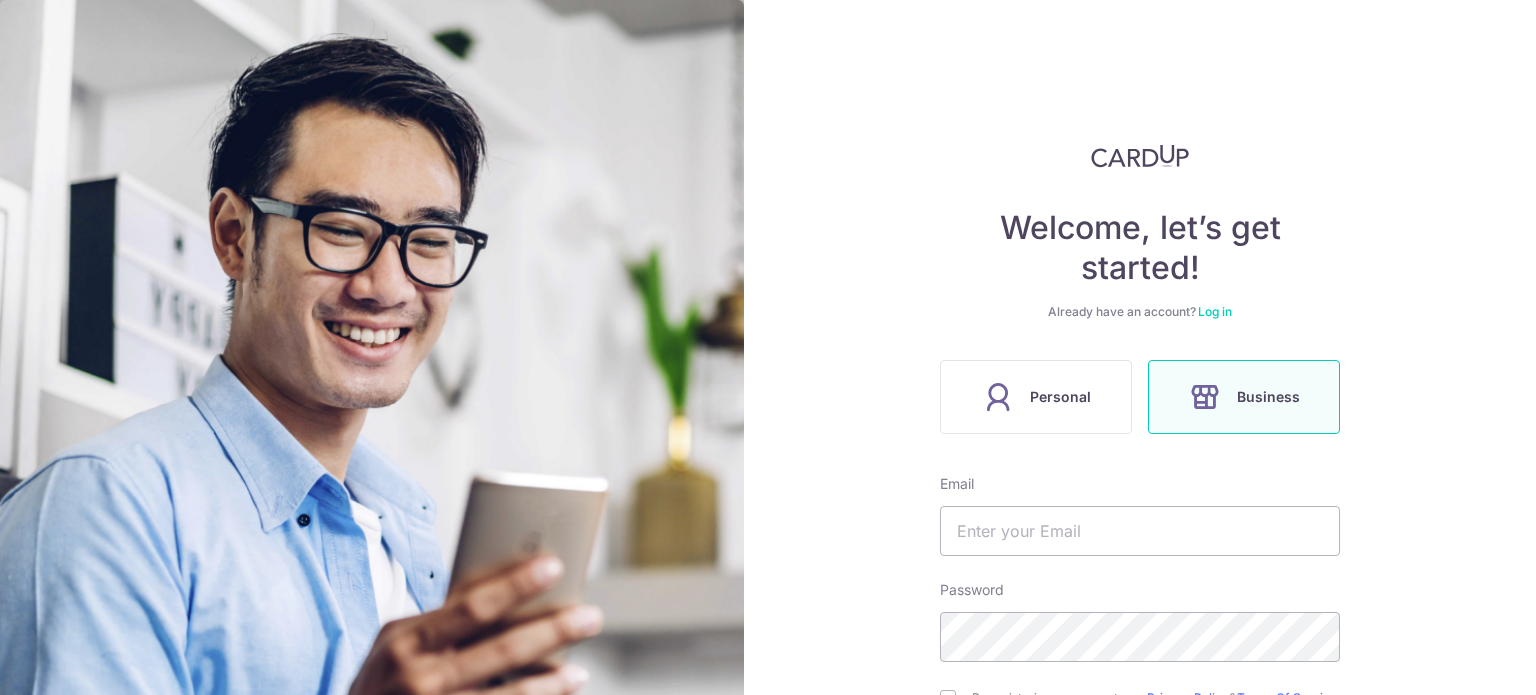 scroll, scrollTop: 0, scrollLeft: 0, axis: both 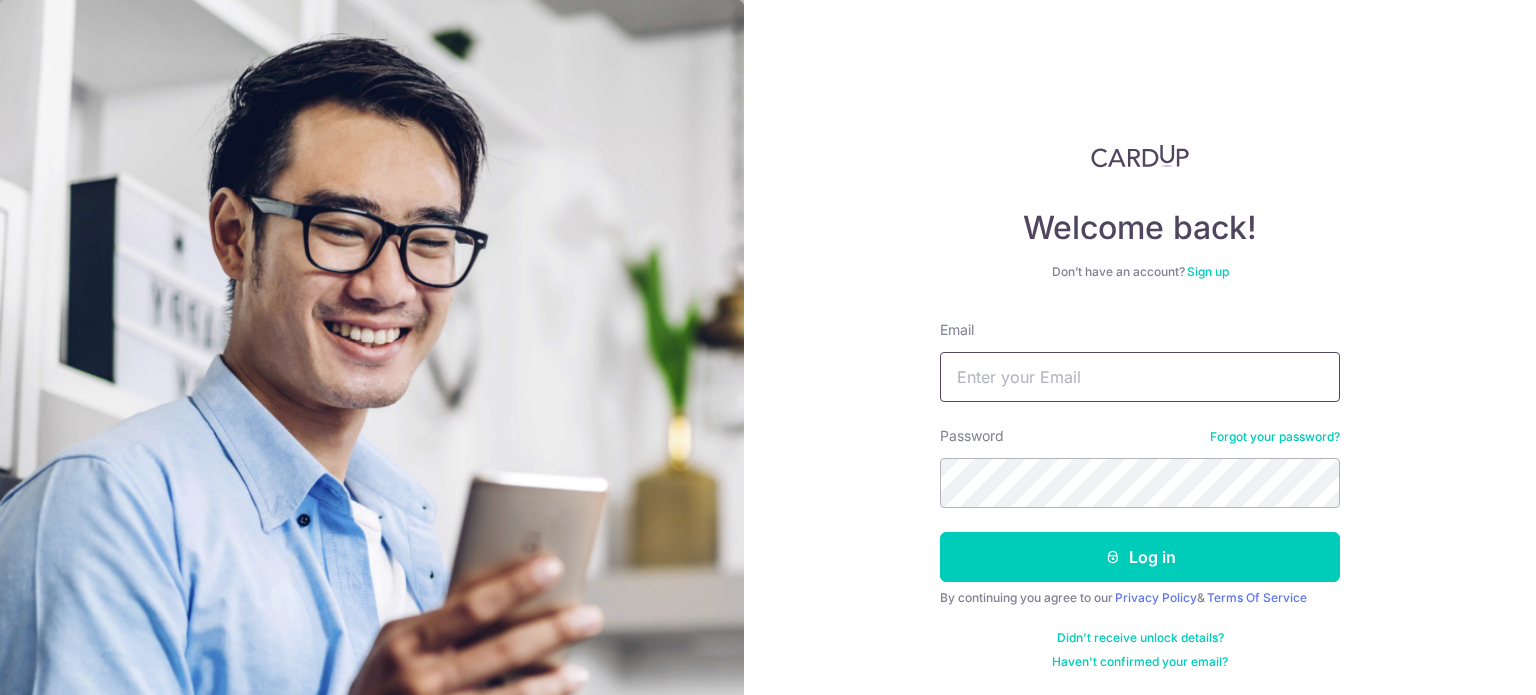 click on "Email" at bounding box center [1140, 377] 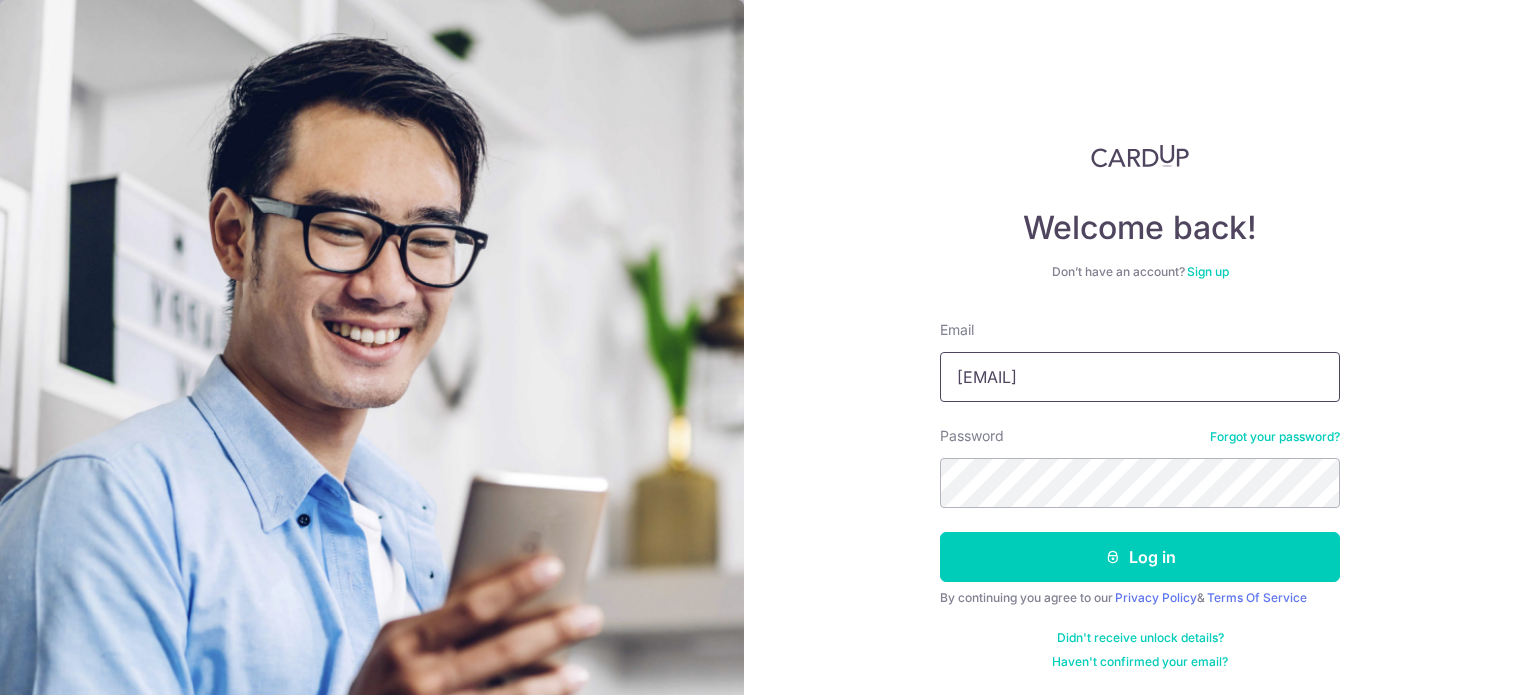 type on "jmlim23@hotmail.com" 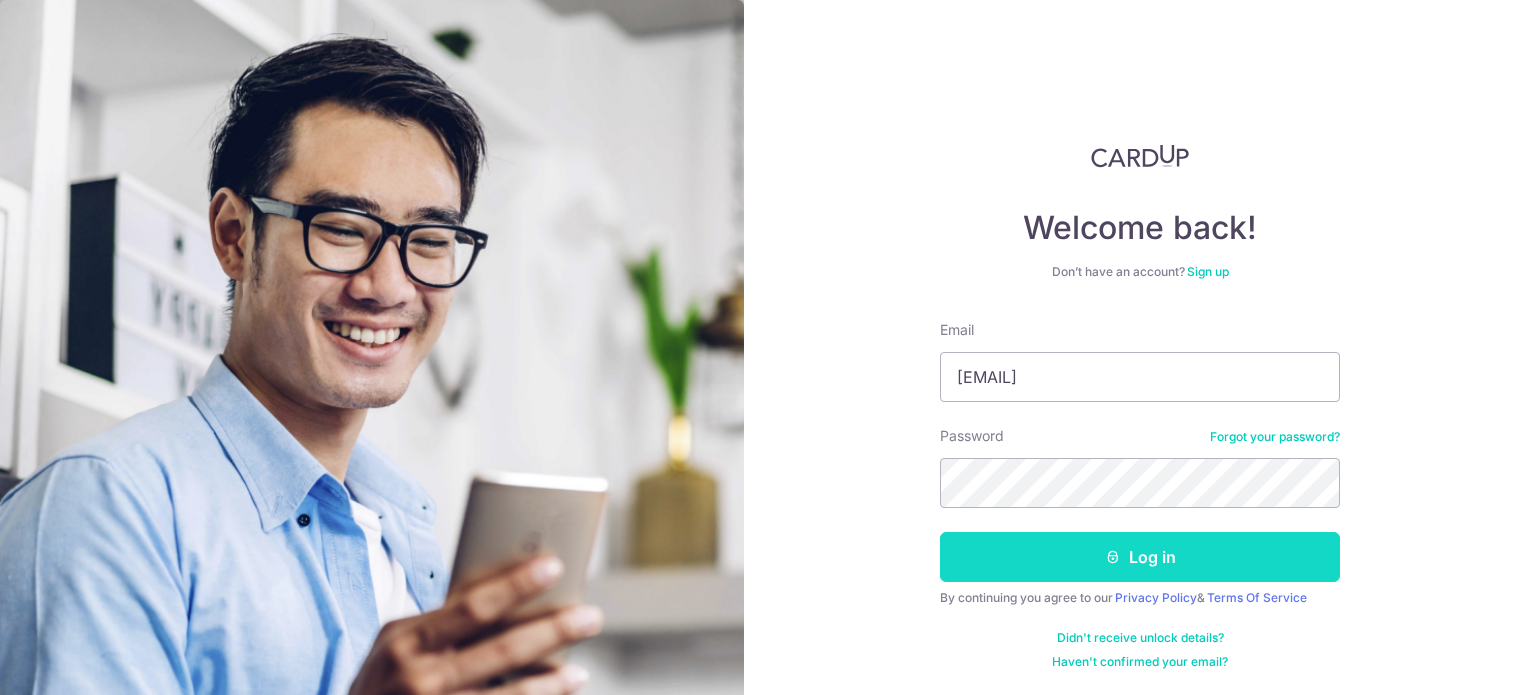 click on "Log in" at bounding box center [1140, 557] 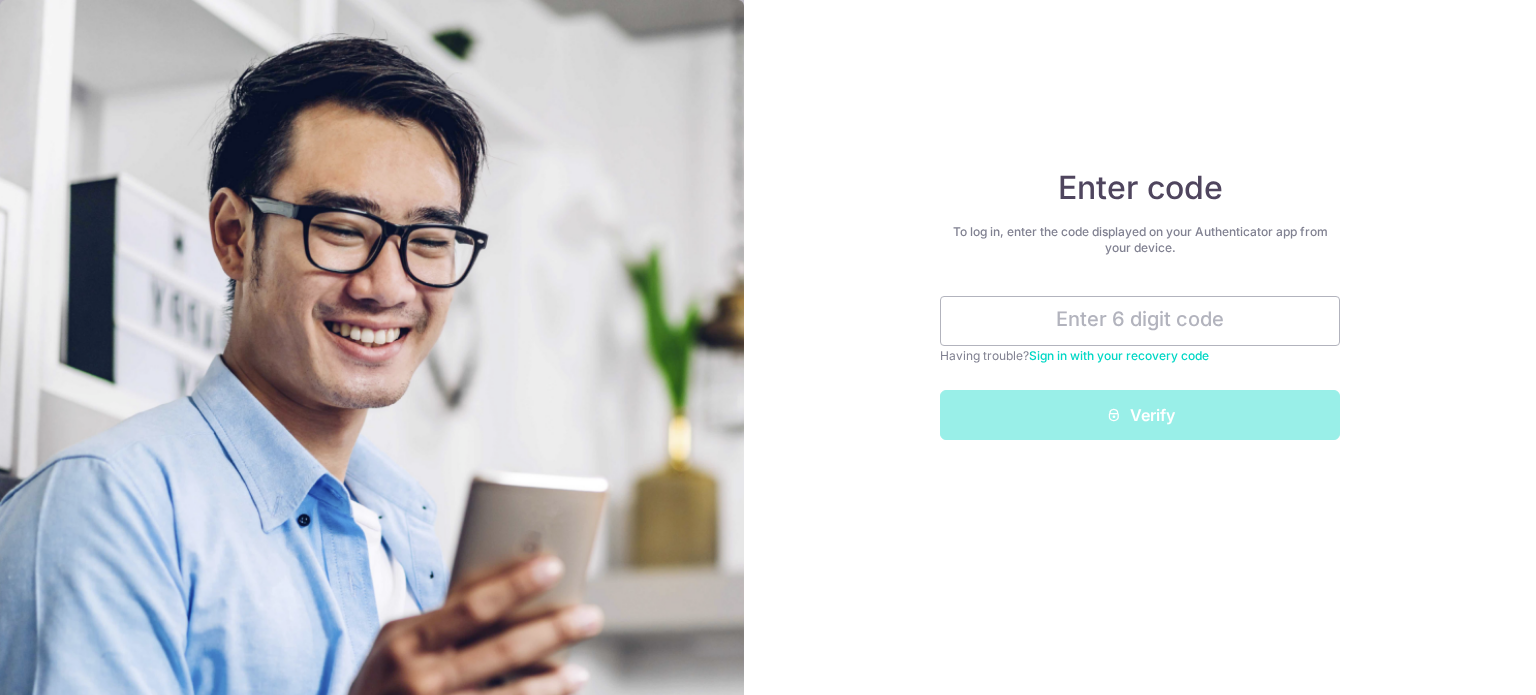 scroll, scrollTop: 0, scrollLeft: 0, axis: both 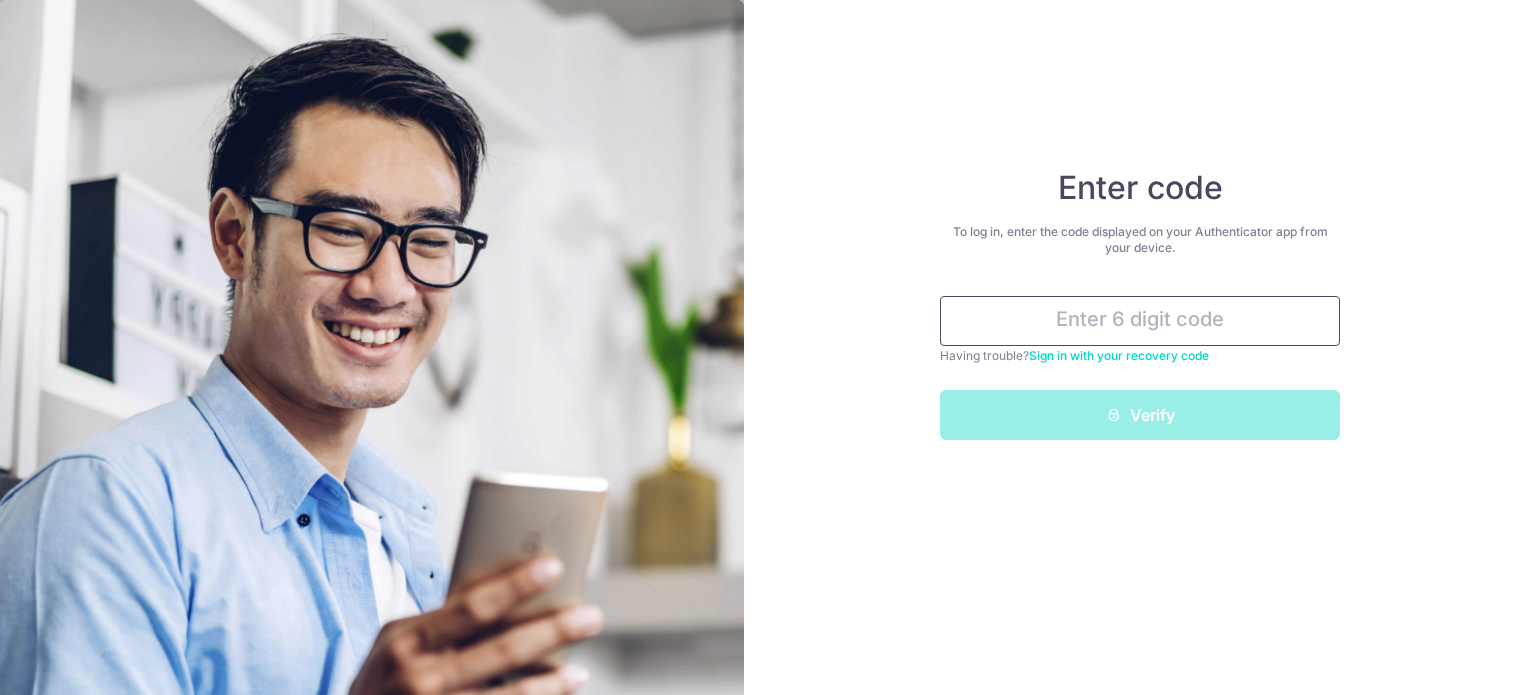 click at bounding box center [1140, 321] 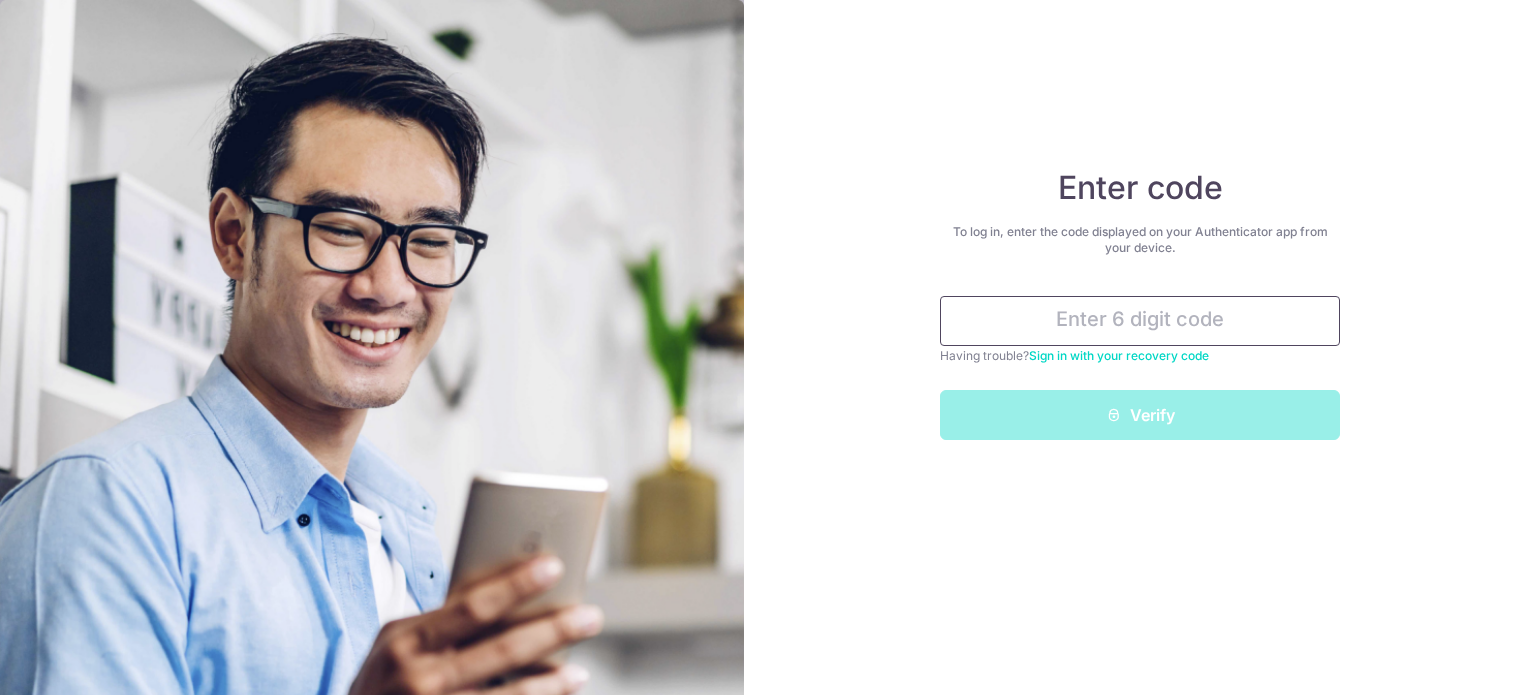 click at bounding box center [1140, 321] 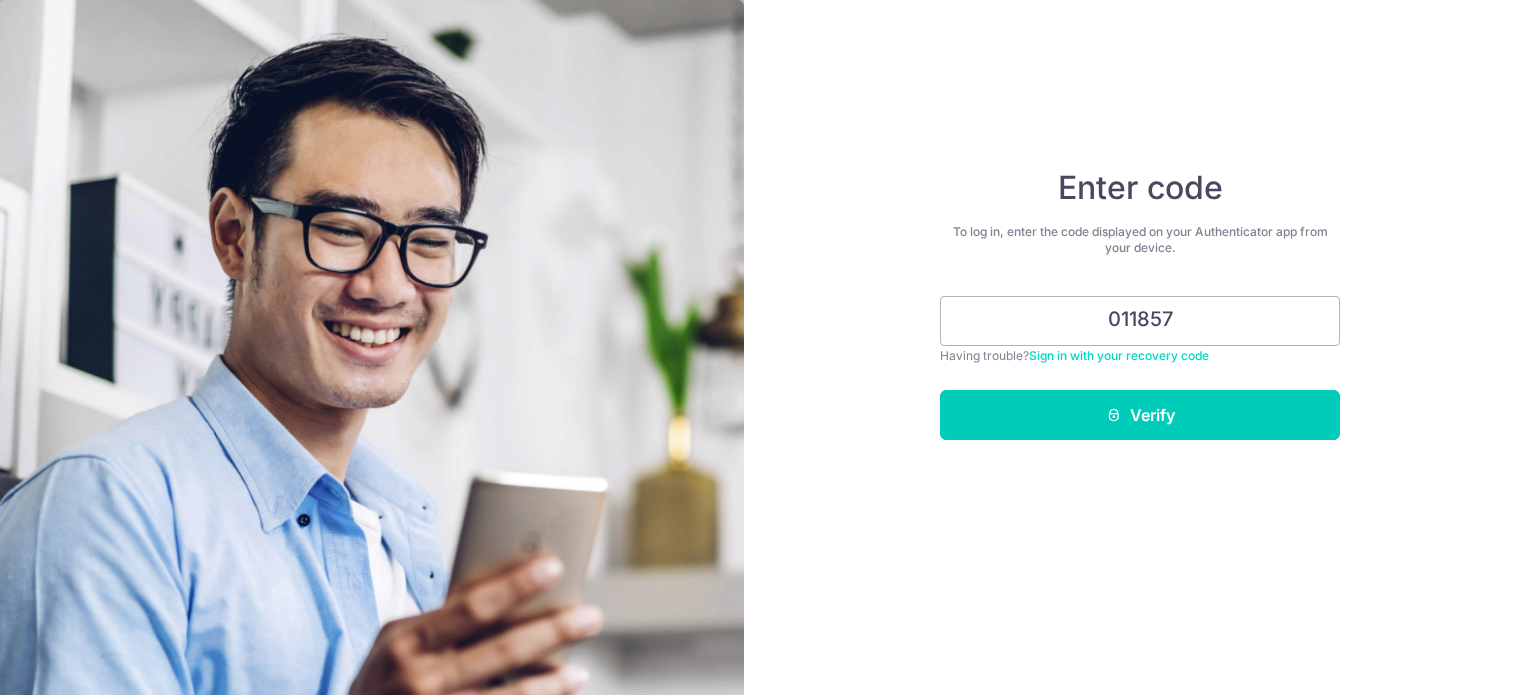 type on "011857" 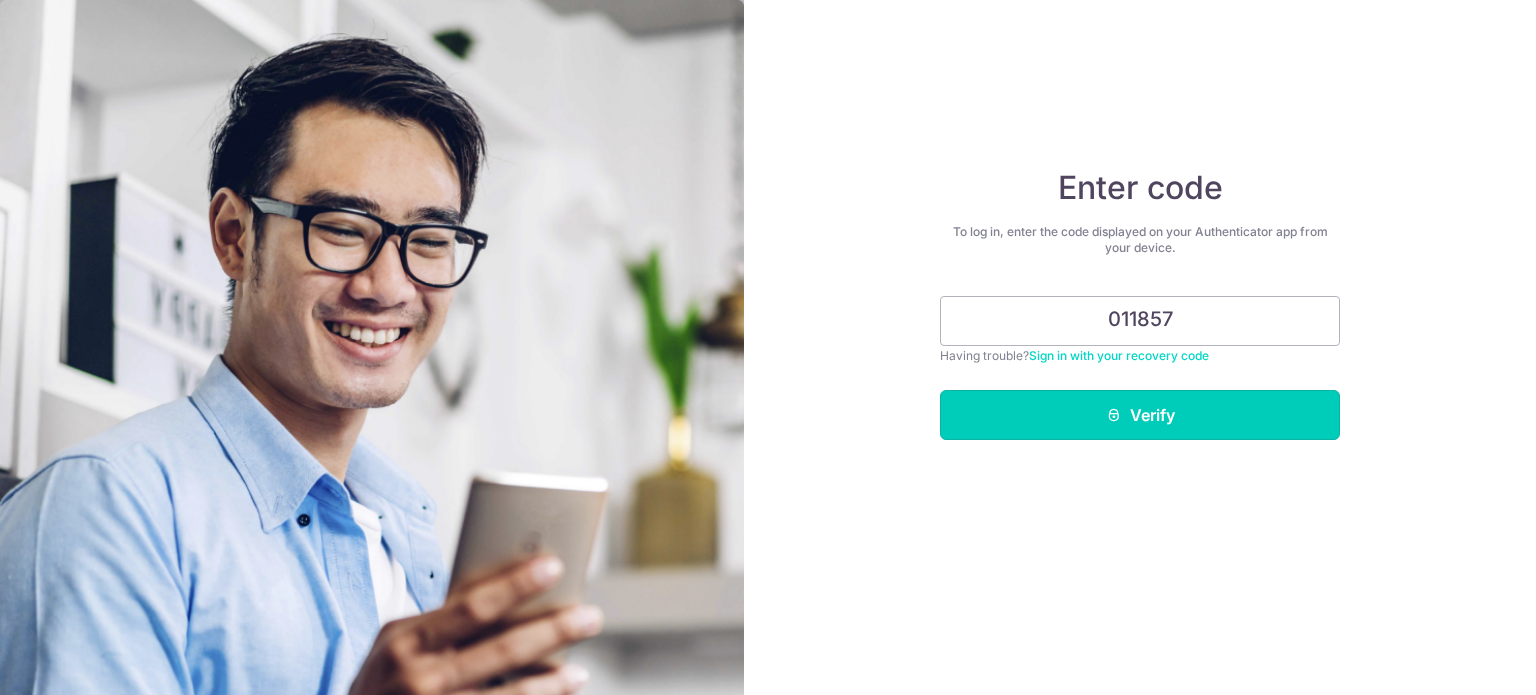 click on "Verify" at bounding box center [1140, 415] 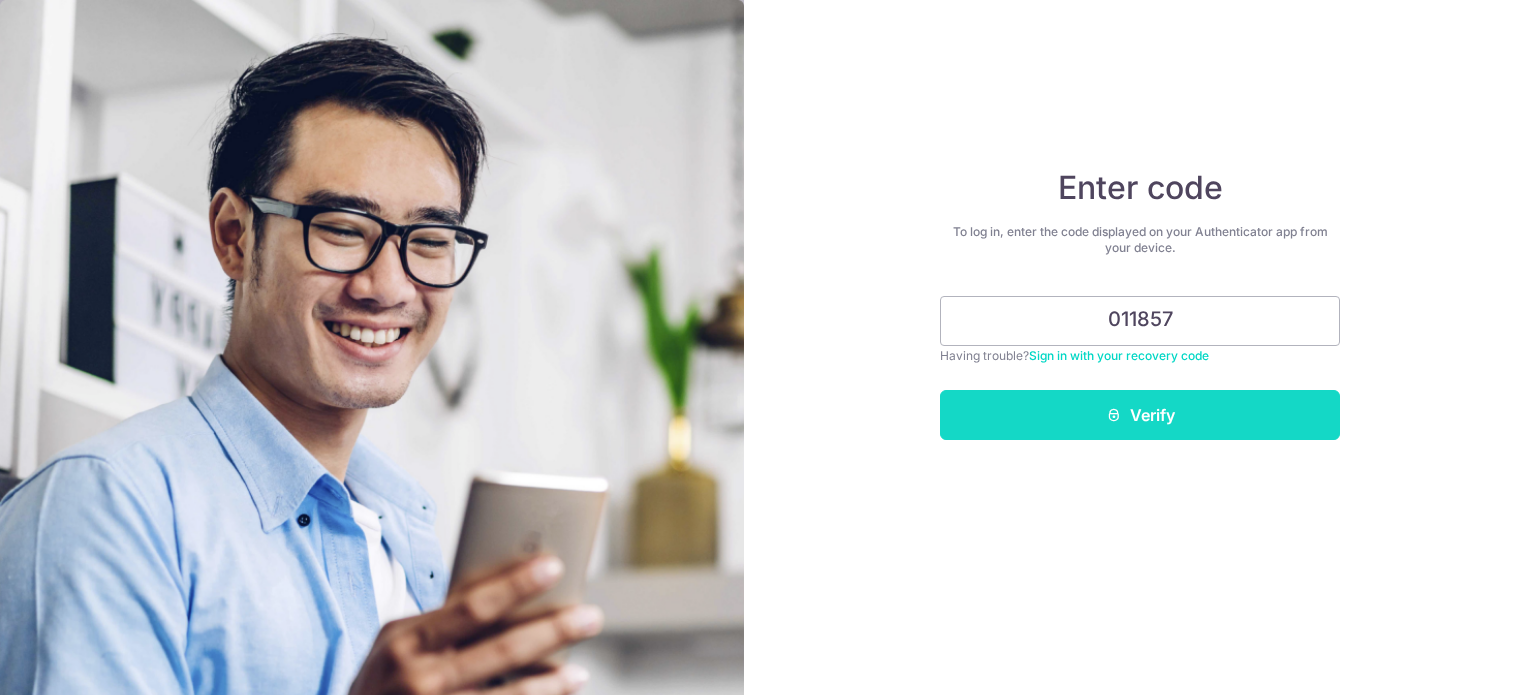 click on "Verify" at bounding box center (1140, 415) 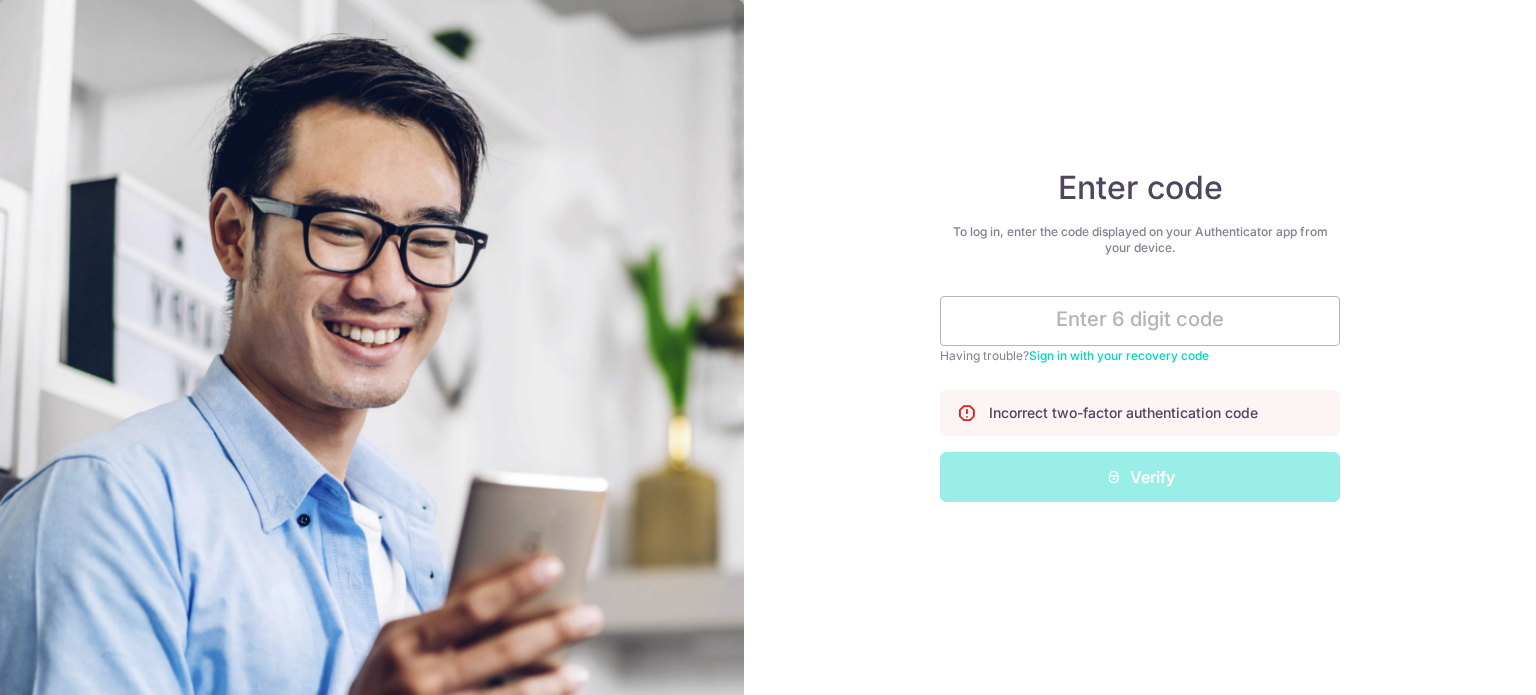 scroll, scrollTop: 0, scrollLeft: 0, axis: both 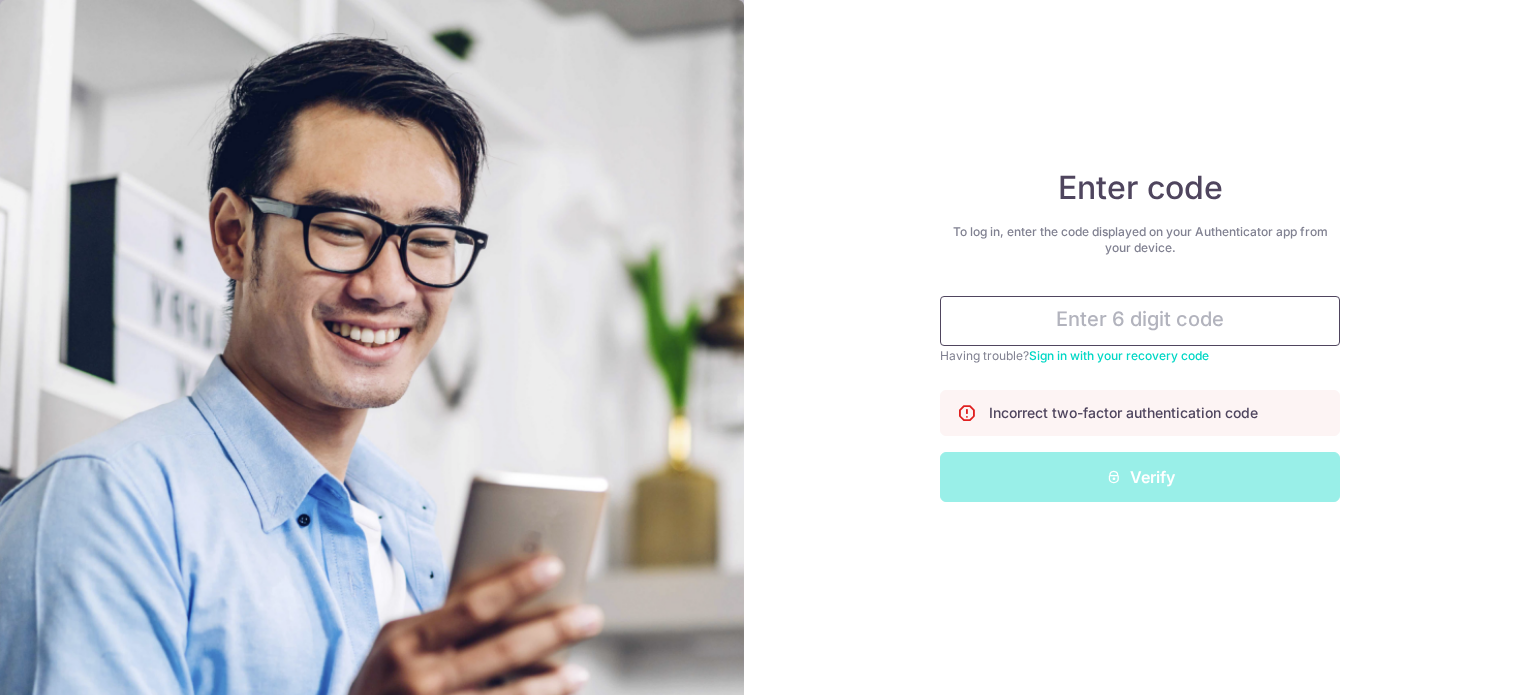 click at bounding box center [1140, 321] 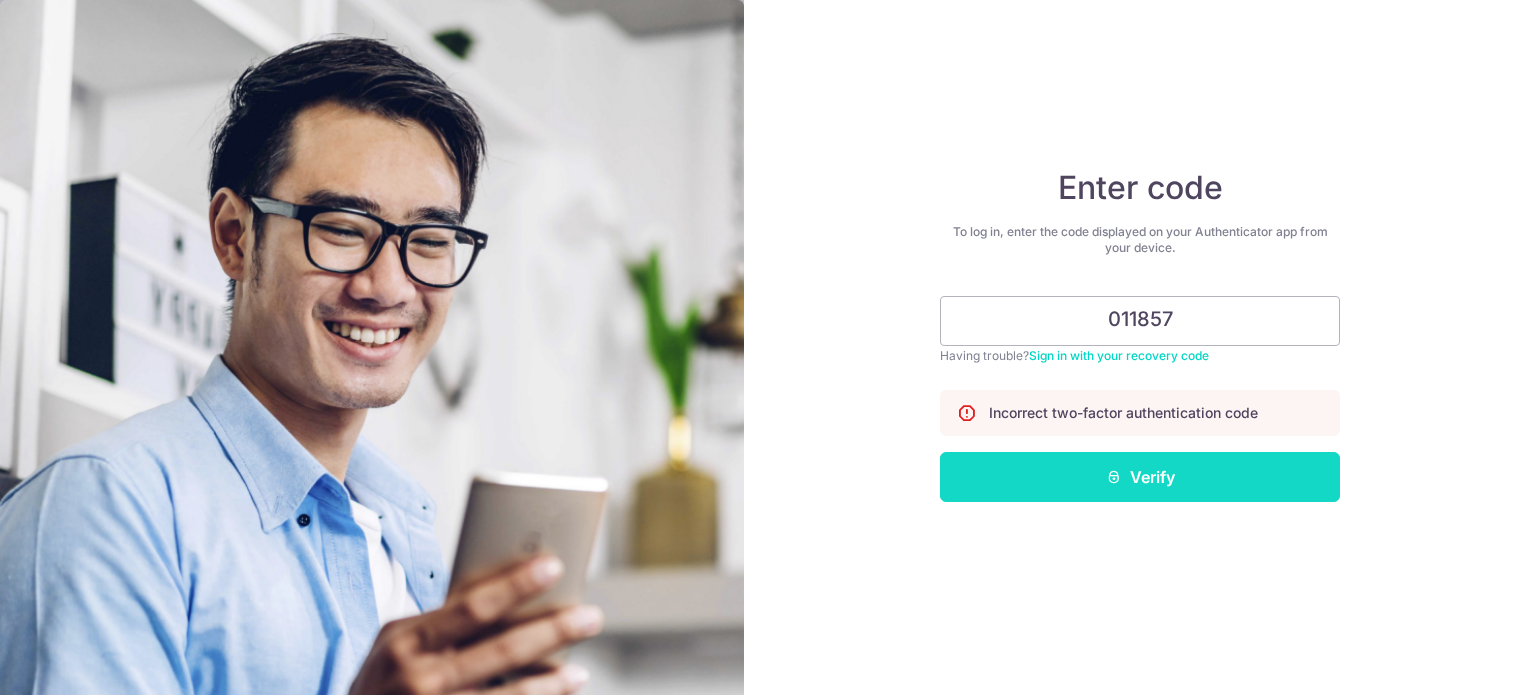 type on "011857" 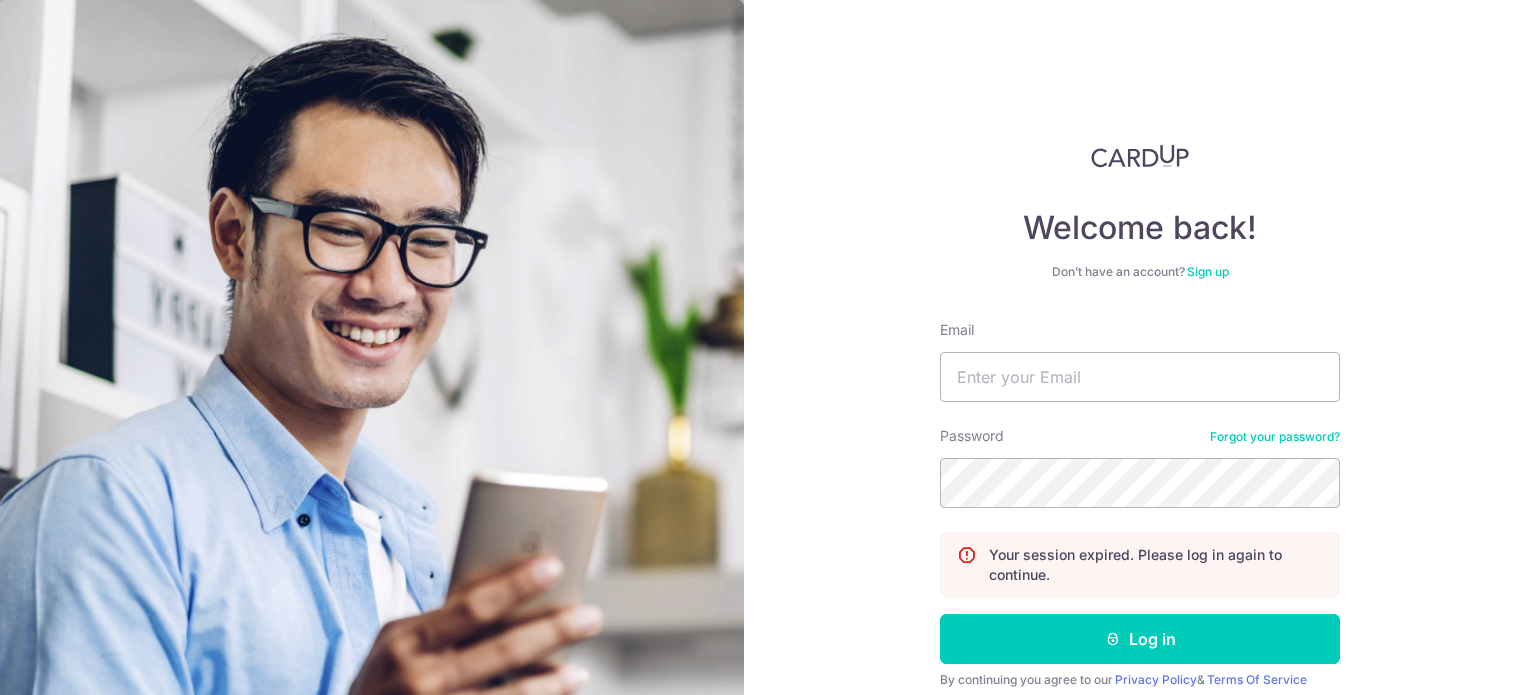 scroll, scrollTop: 0, scrollLeft: 0, axis: both 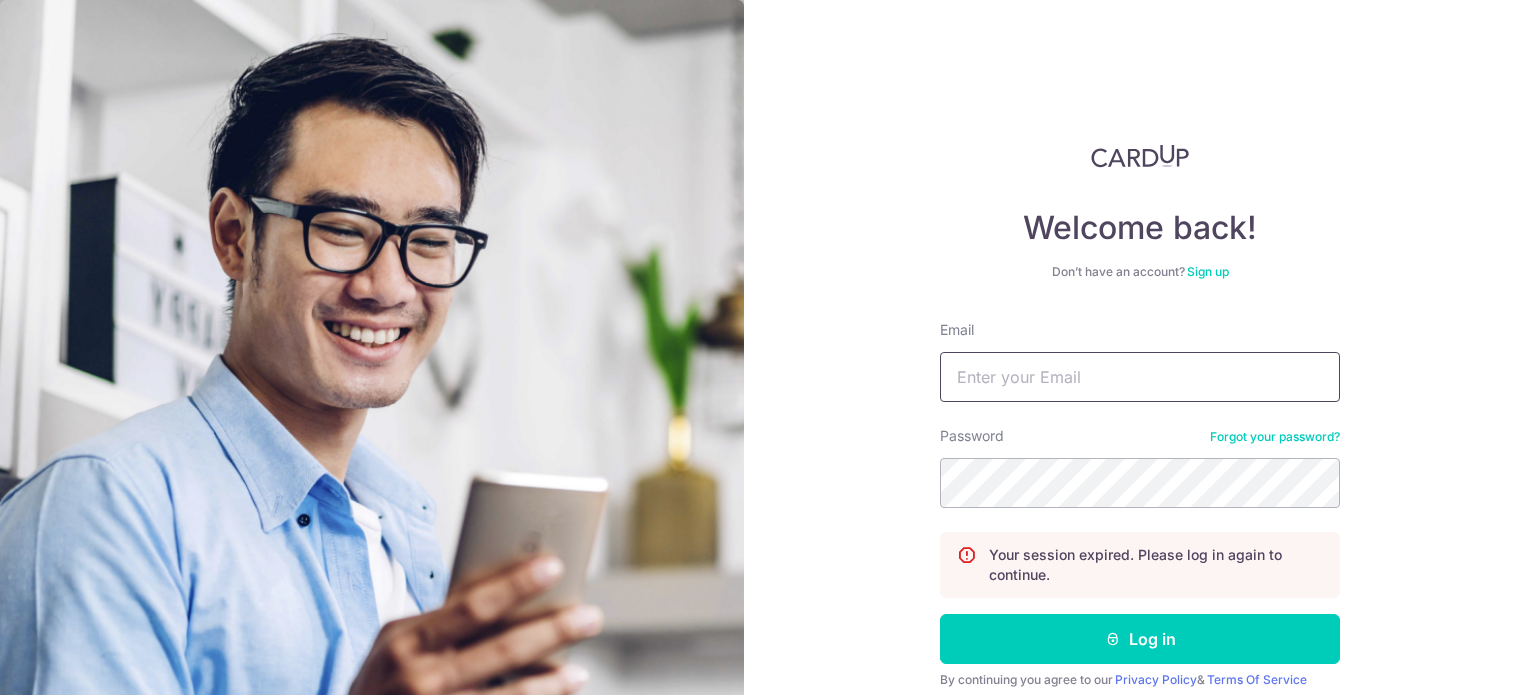 click on "Email" at bounding box center (1140, 377) 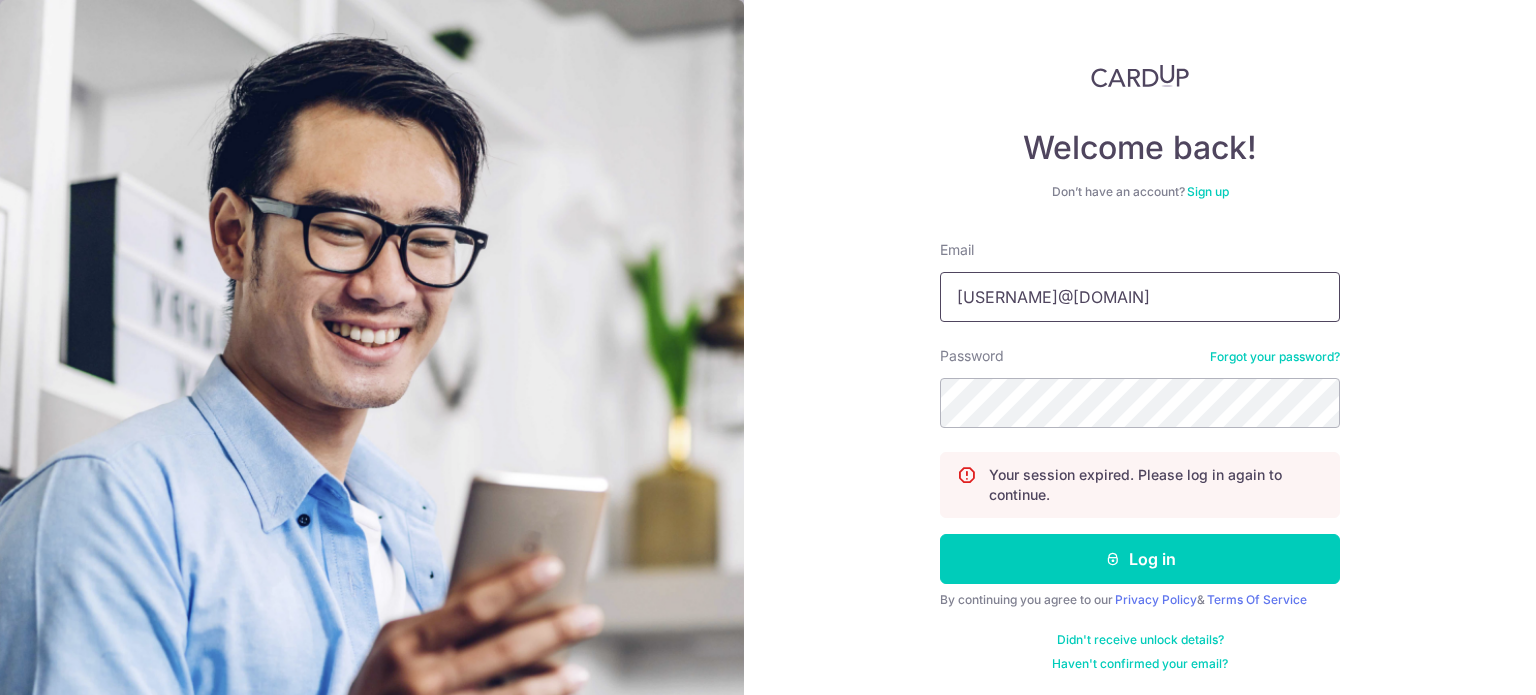 type on "[EMAIL]" 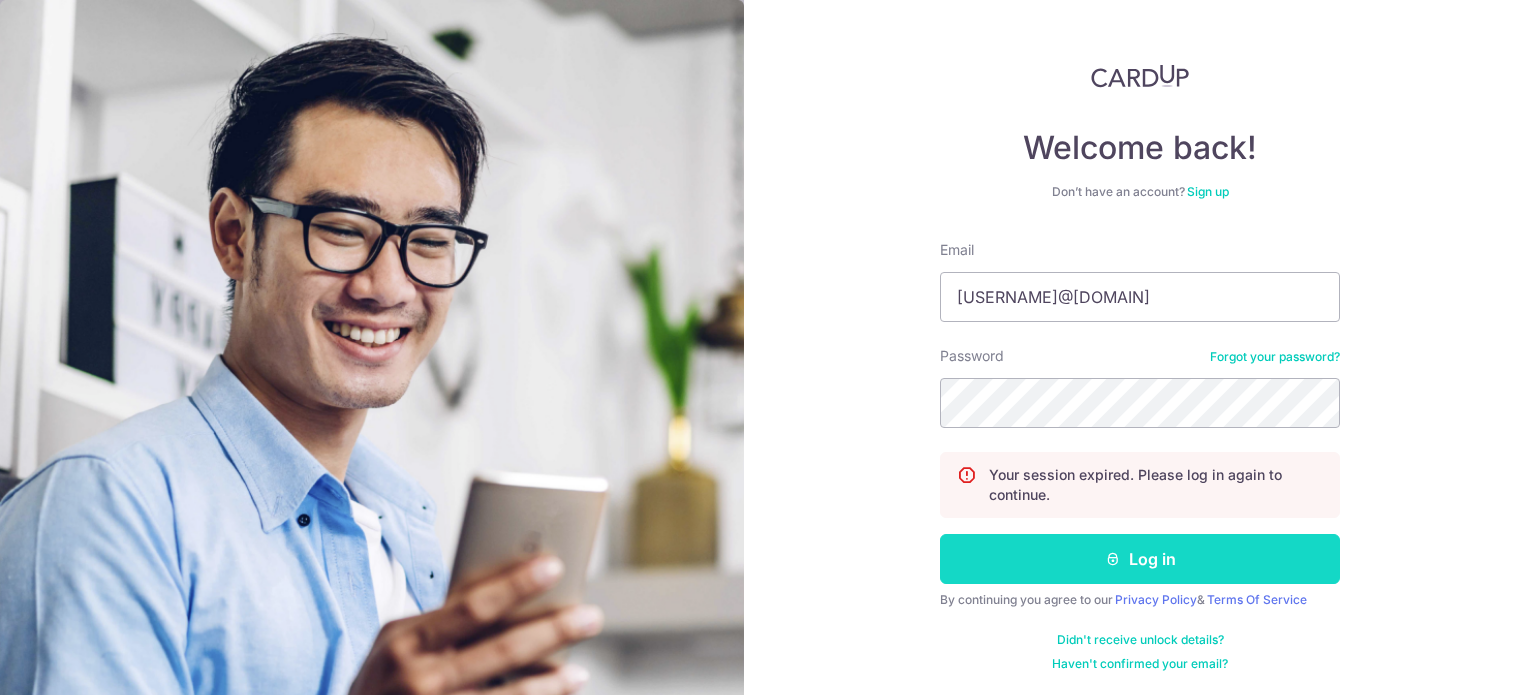 click on "Log in" at bounding box center (1140, 559) 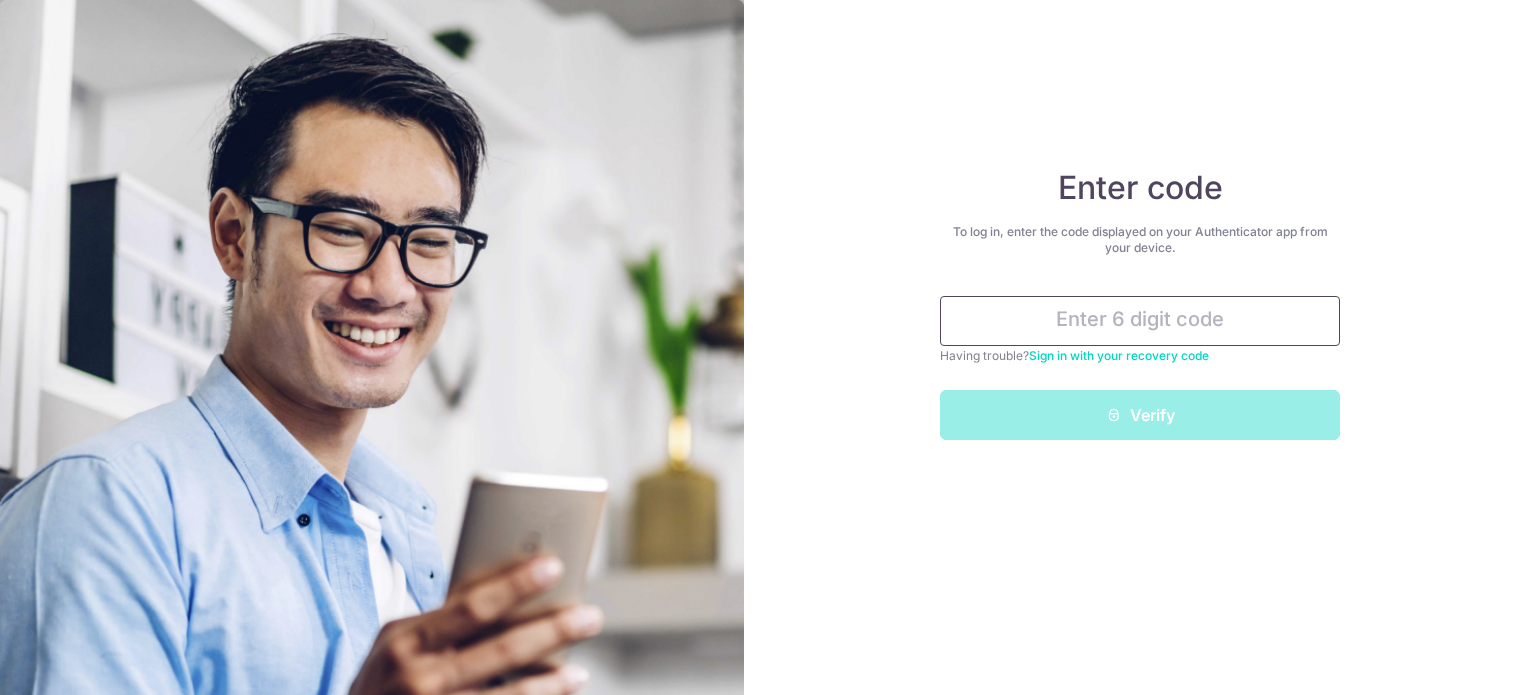 scroll, scrollTop: 0, scrollLeft: 0, axis: both 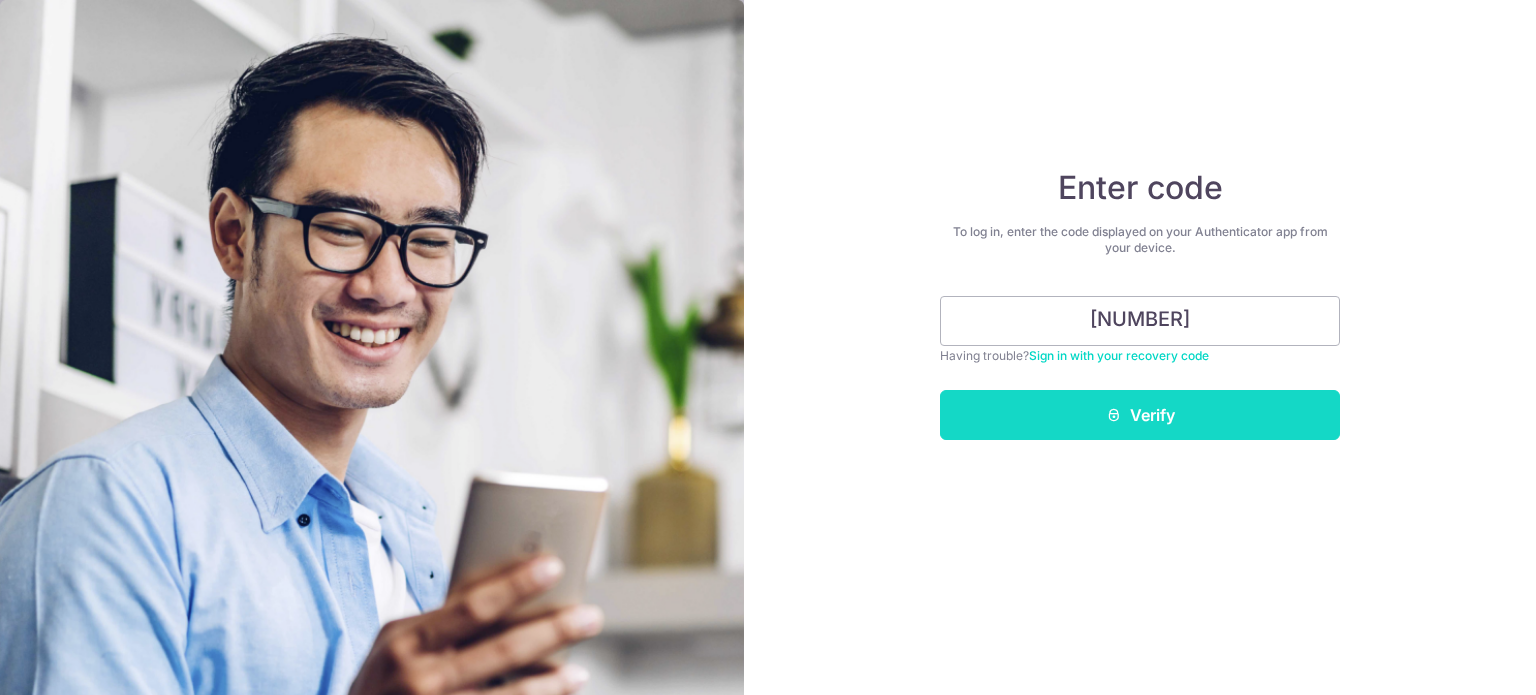 type on "219844" 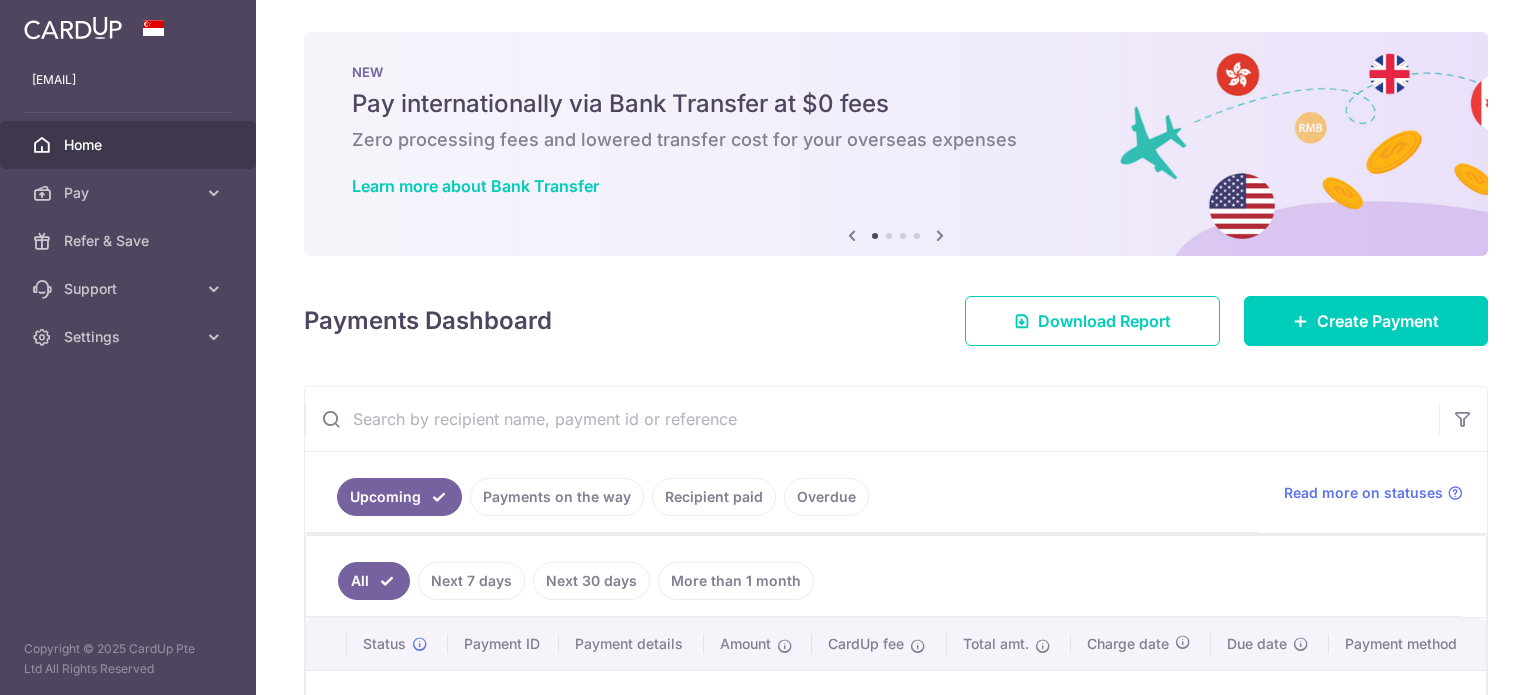 scroll, scrollTop: 0, scrollLeft: 0, axis: both 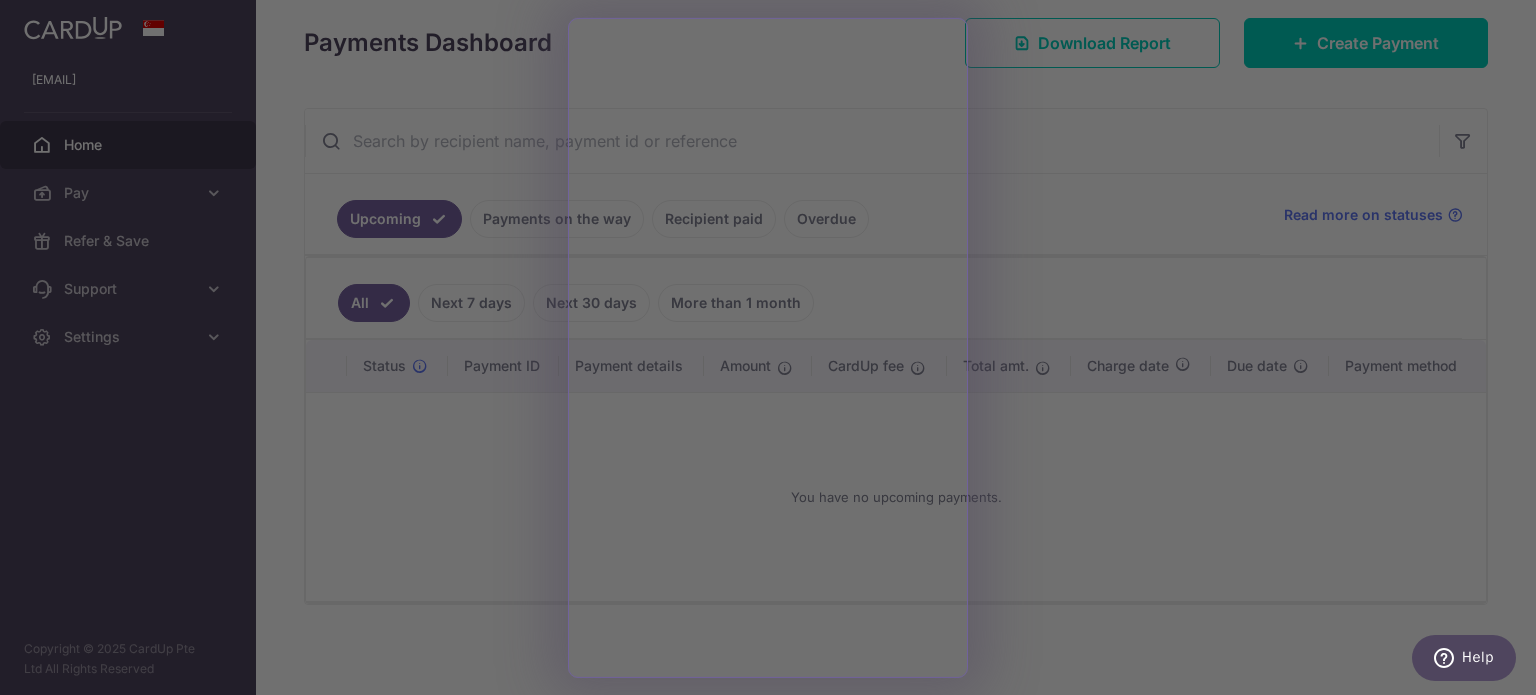 click at bounding box center (775, 351) 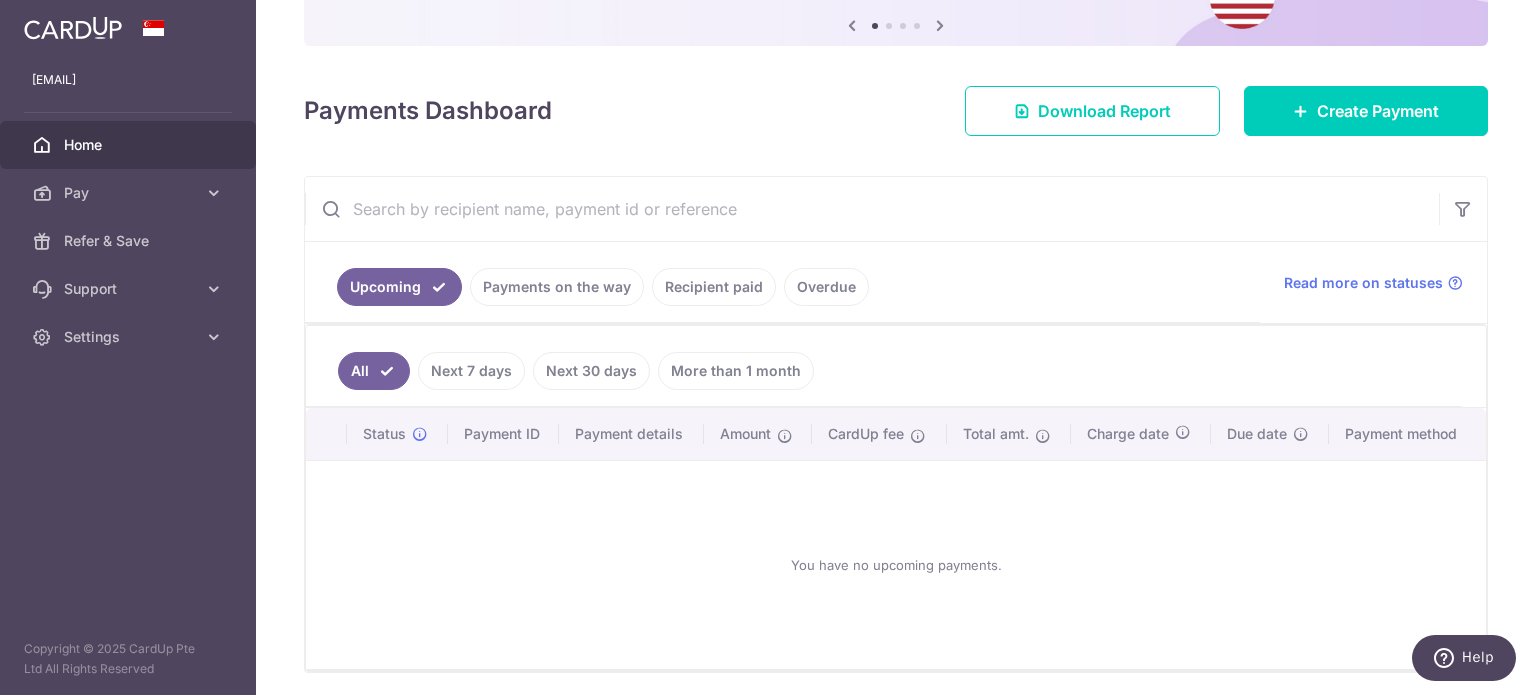 scroll, scrollTop: 178, scrollLeft: 0, axis: vertical 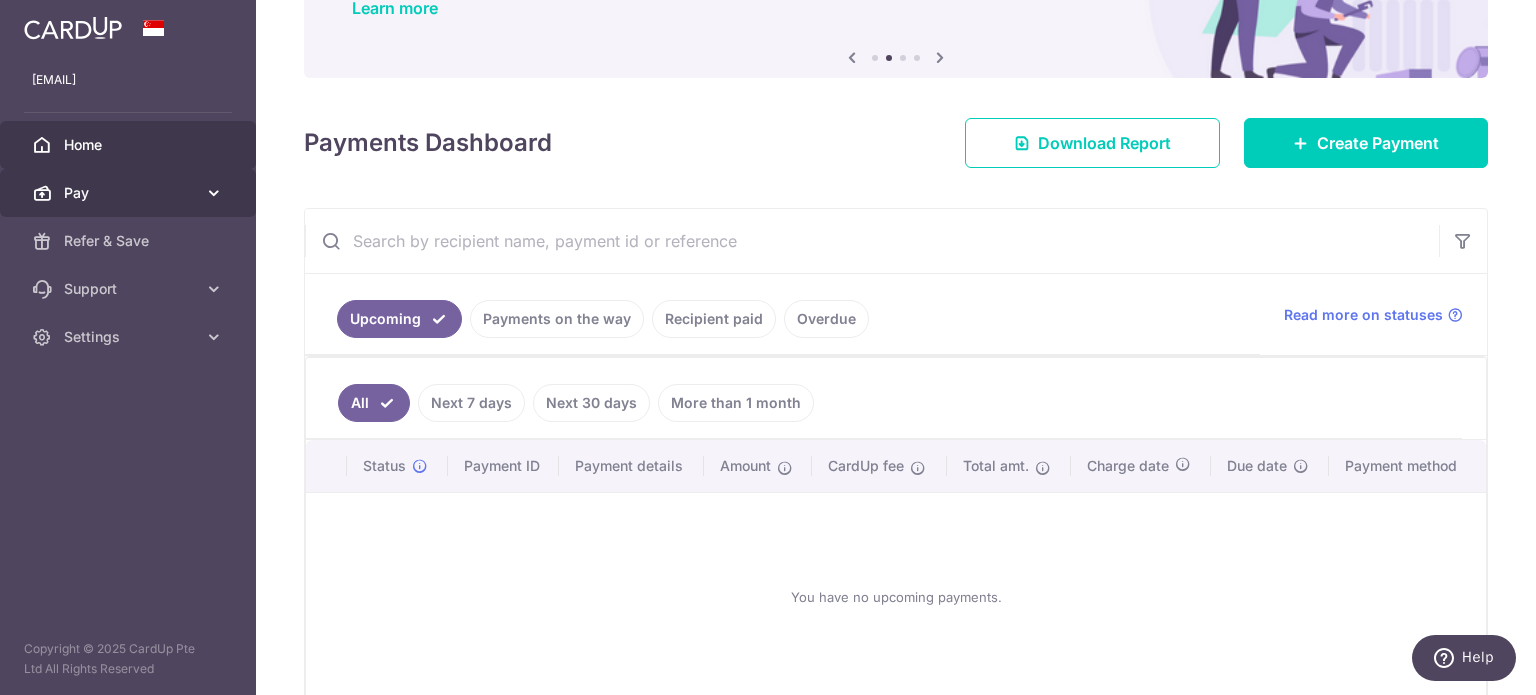click on "Pay" at bounding box center [130, 193] 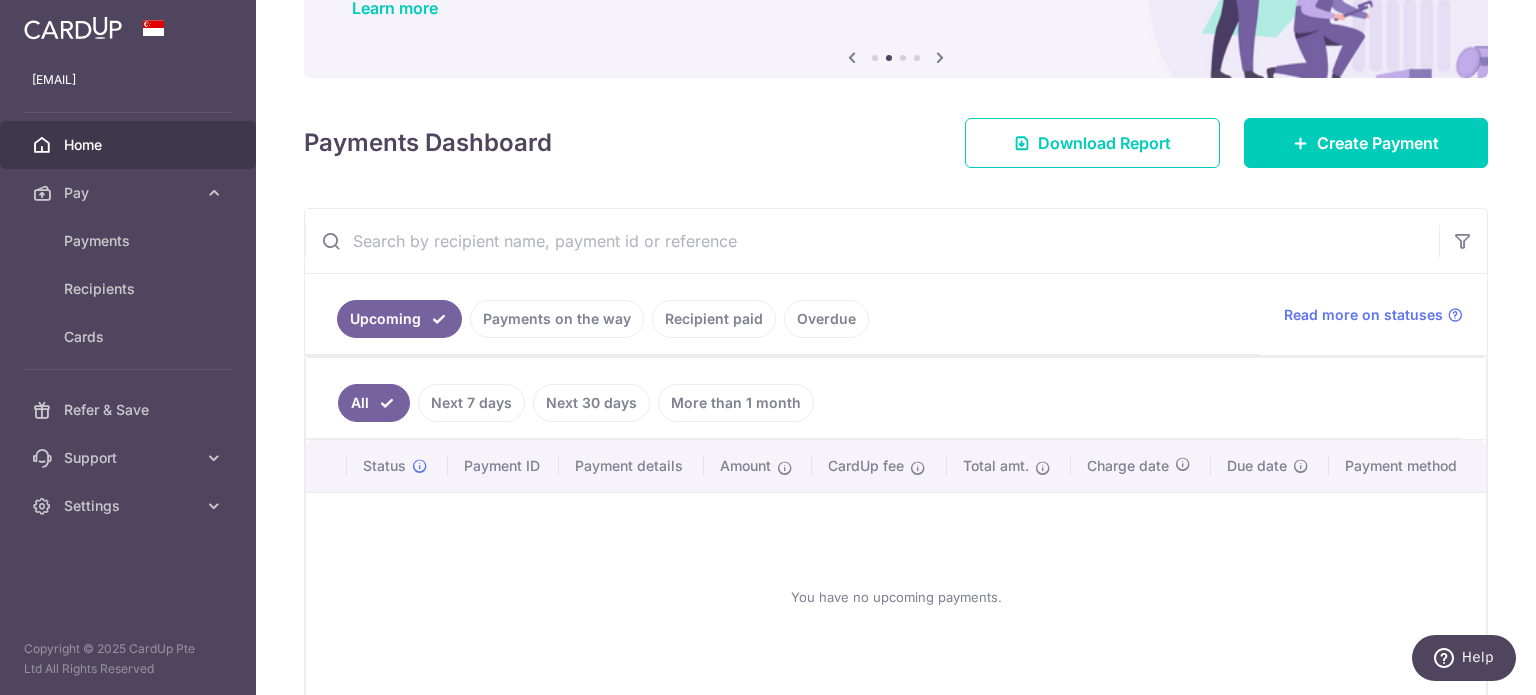 click on "Recipient paid" at bounding box center [714, 319] 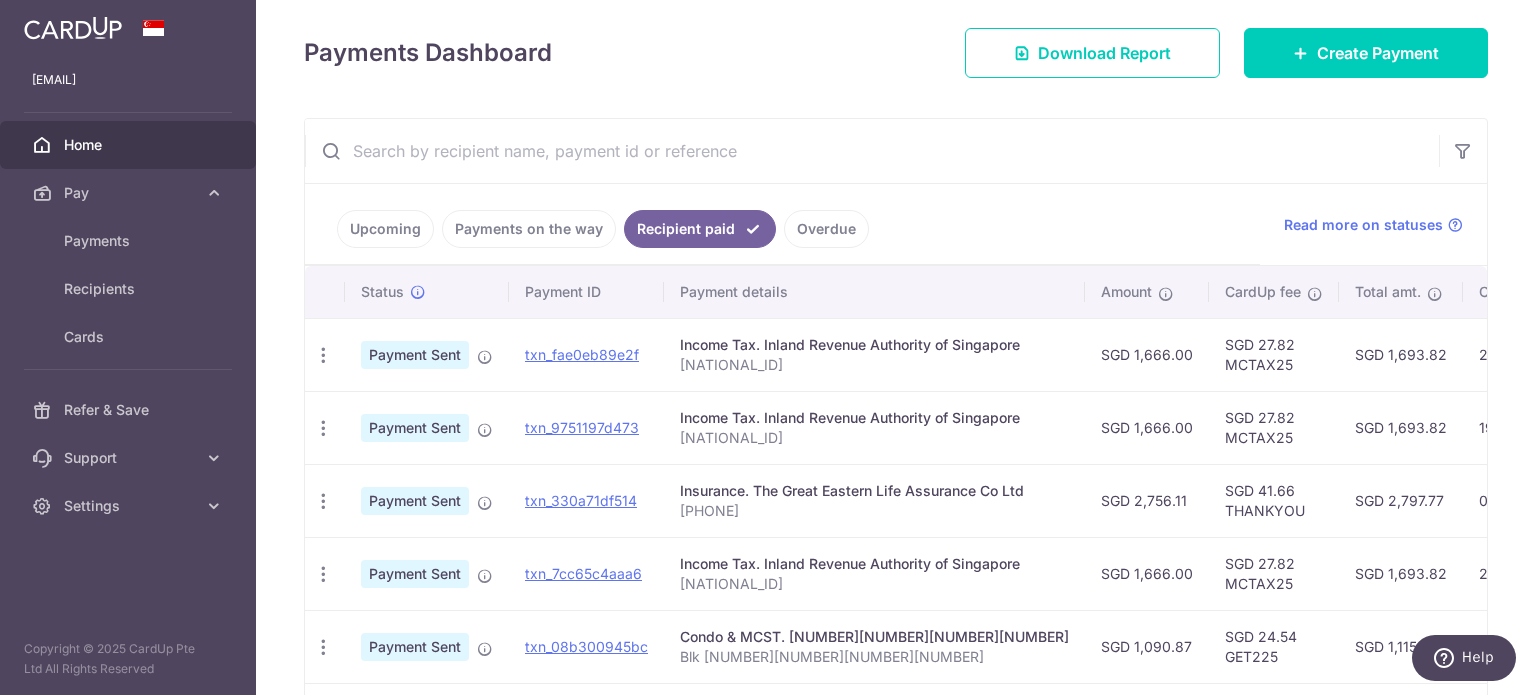 scroll, scrollTop: 378, scrollLeft: 0, axis: vertical 